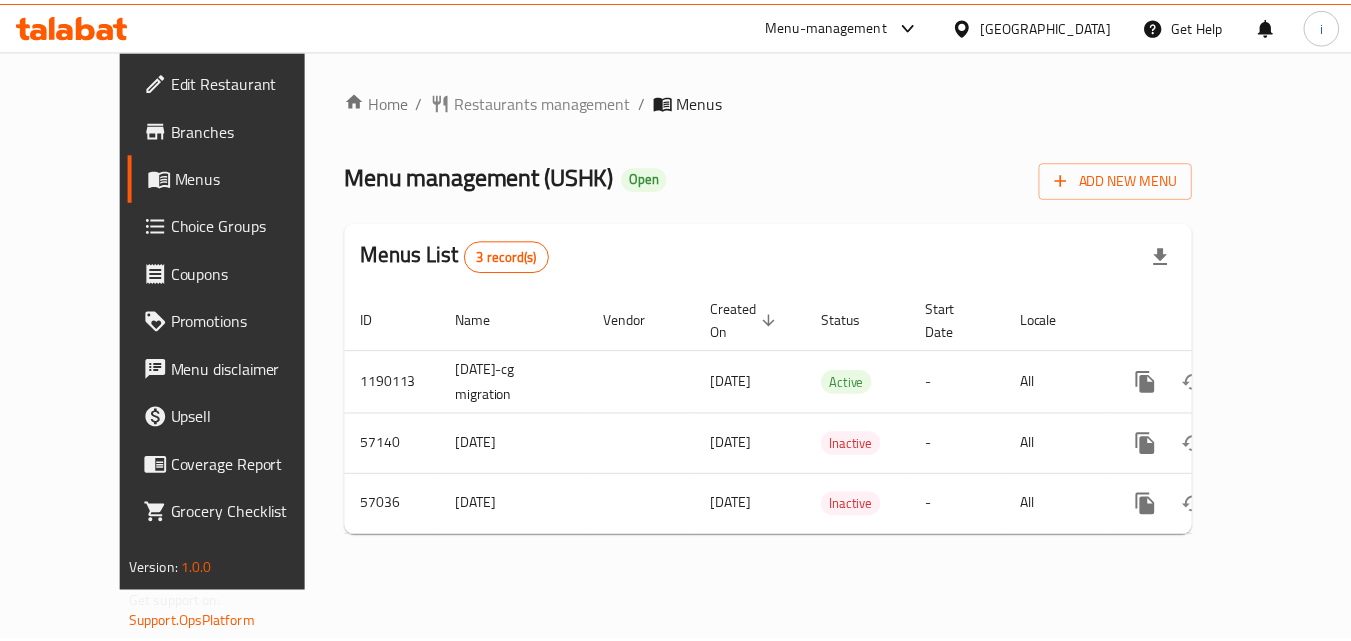scroll, scrollTop: 0, scrollLeft: 0, axis: both 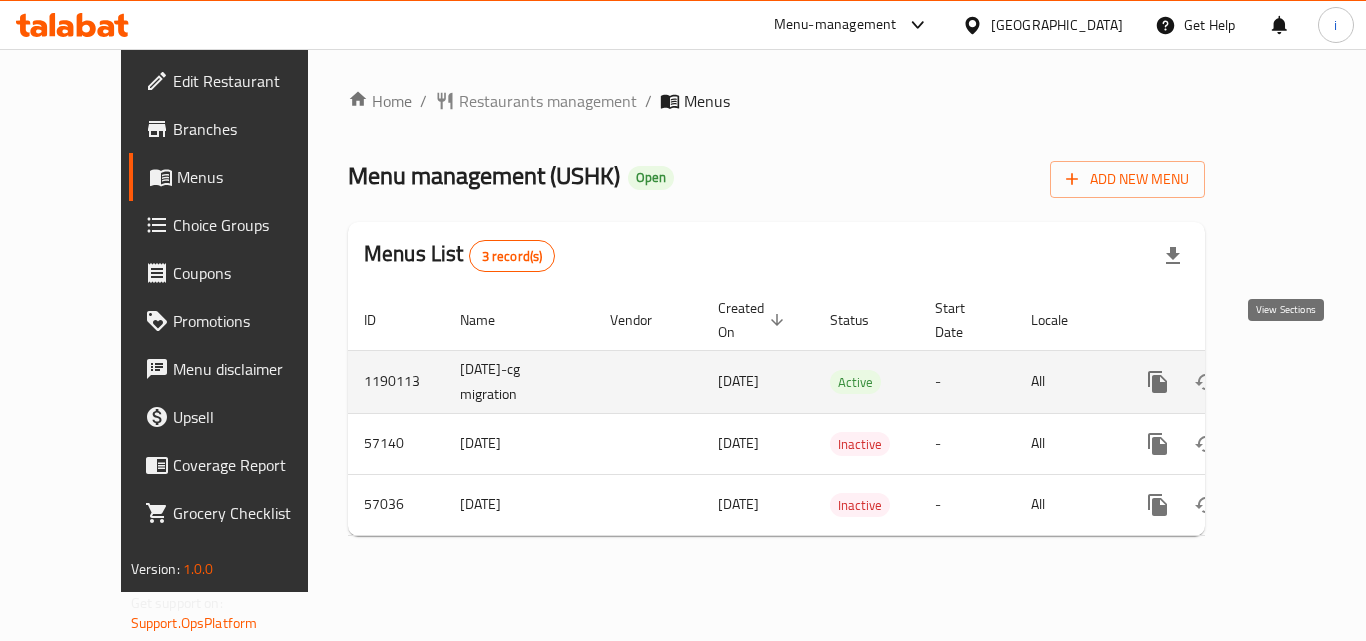 click 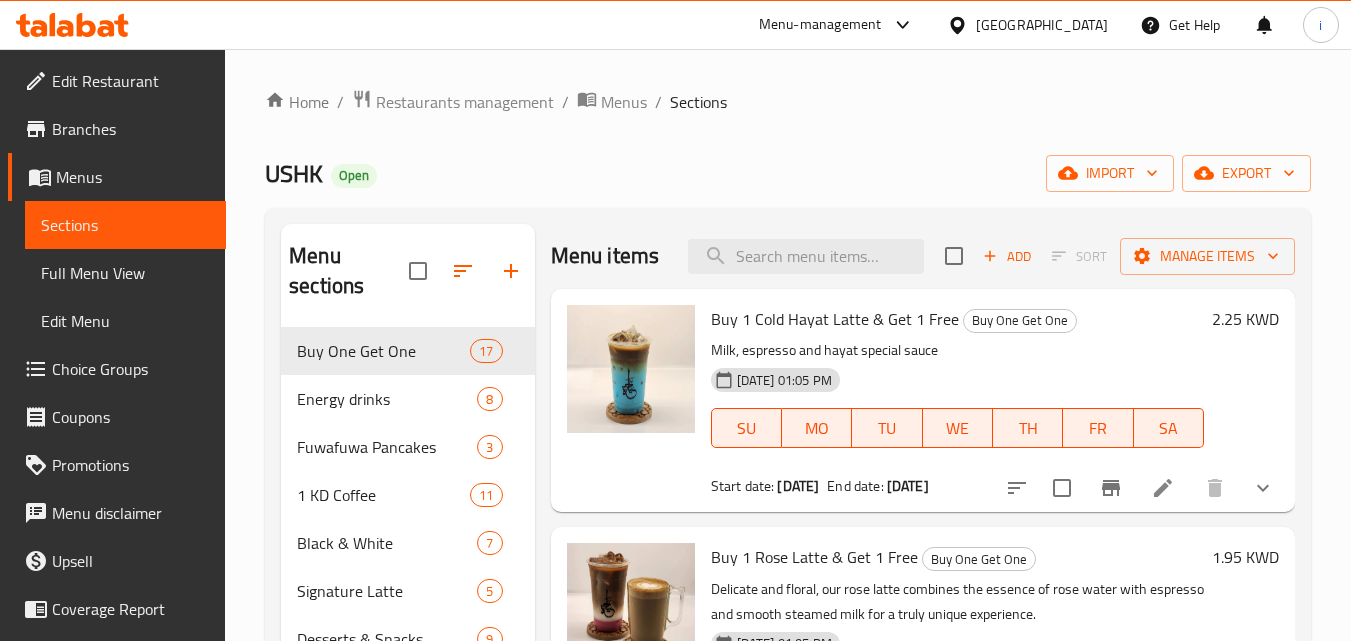 click on "Choice Groups" at bounding box center (131, 369) 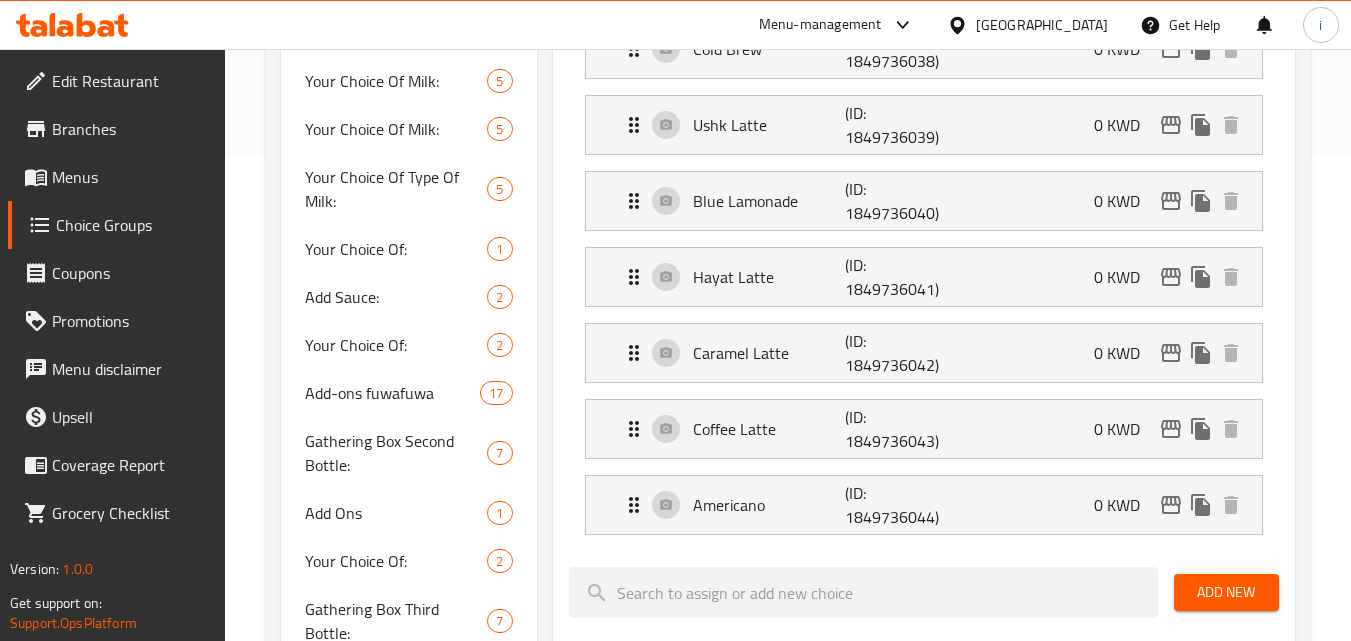scroll, scrollTop: 600, scrollLeft: 0, axis: vertical 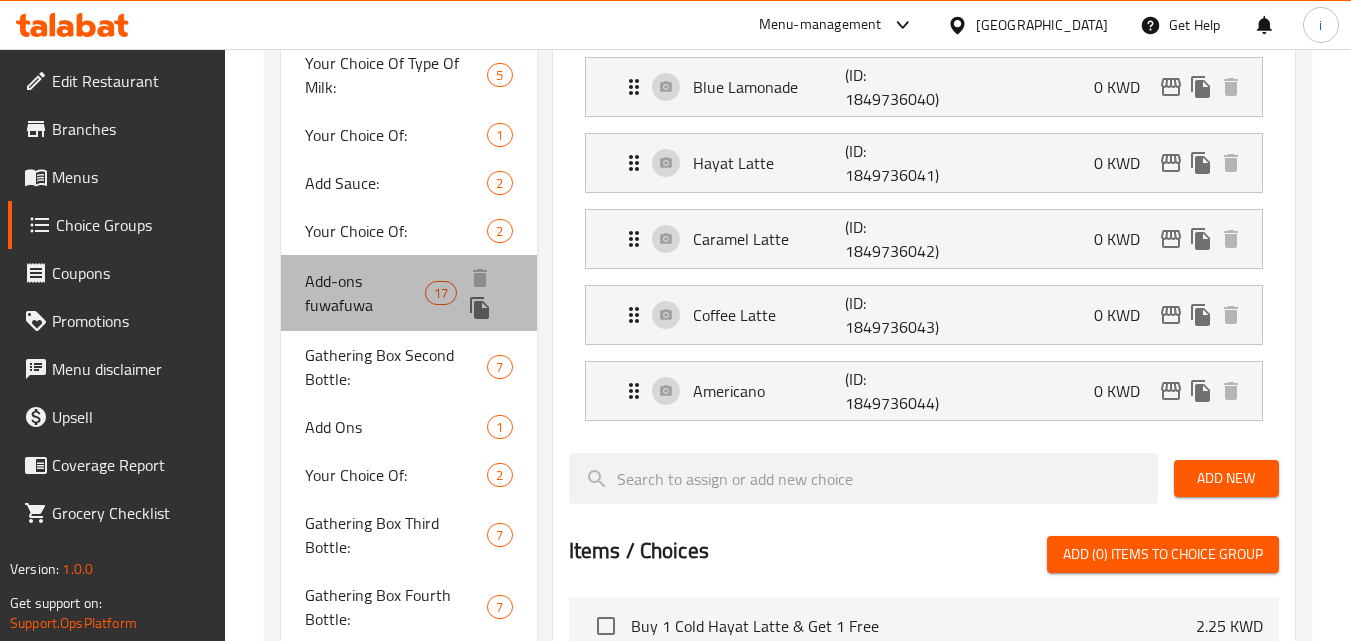 click on "Add-ons fuwafuwa" at bounding box center (365, 293) 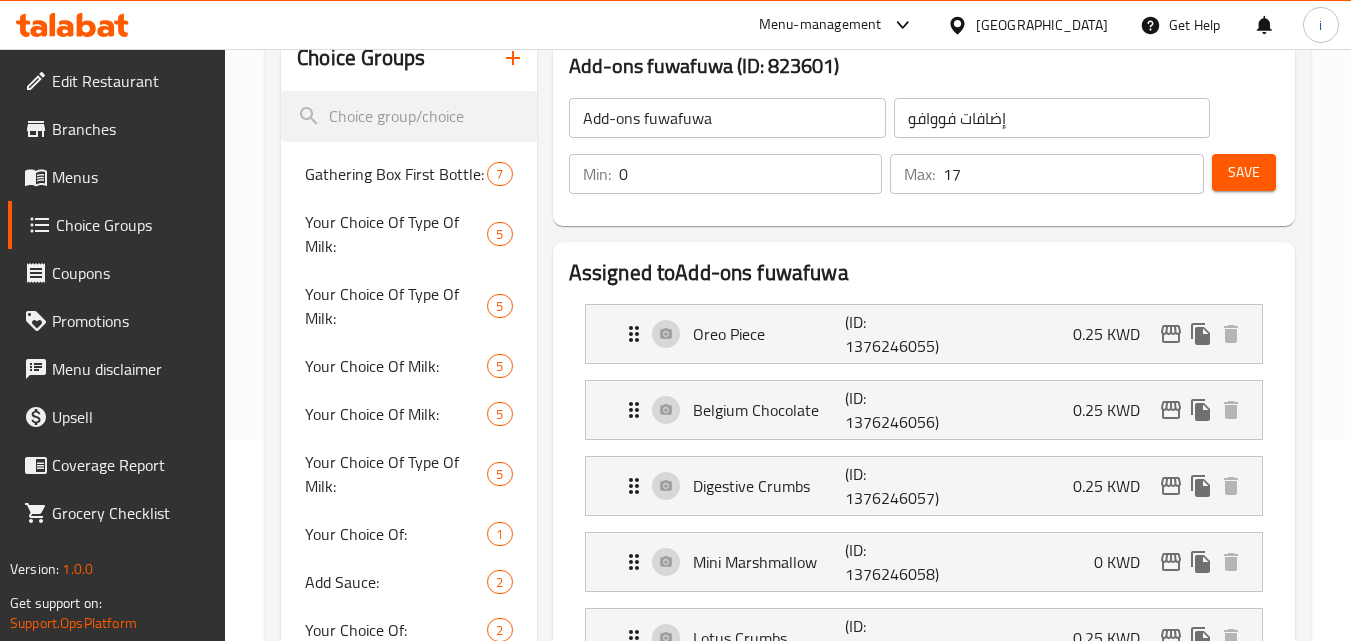 scroll, scrollTop: 200, scrollLeft: 0, axis: vertical 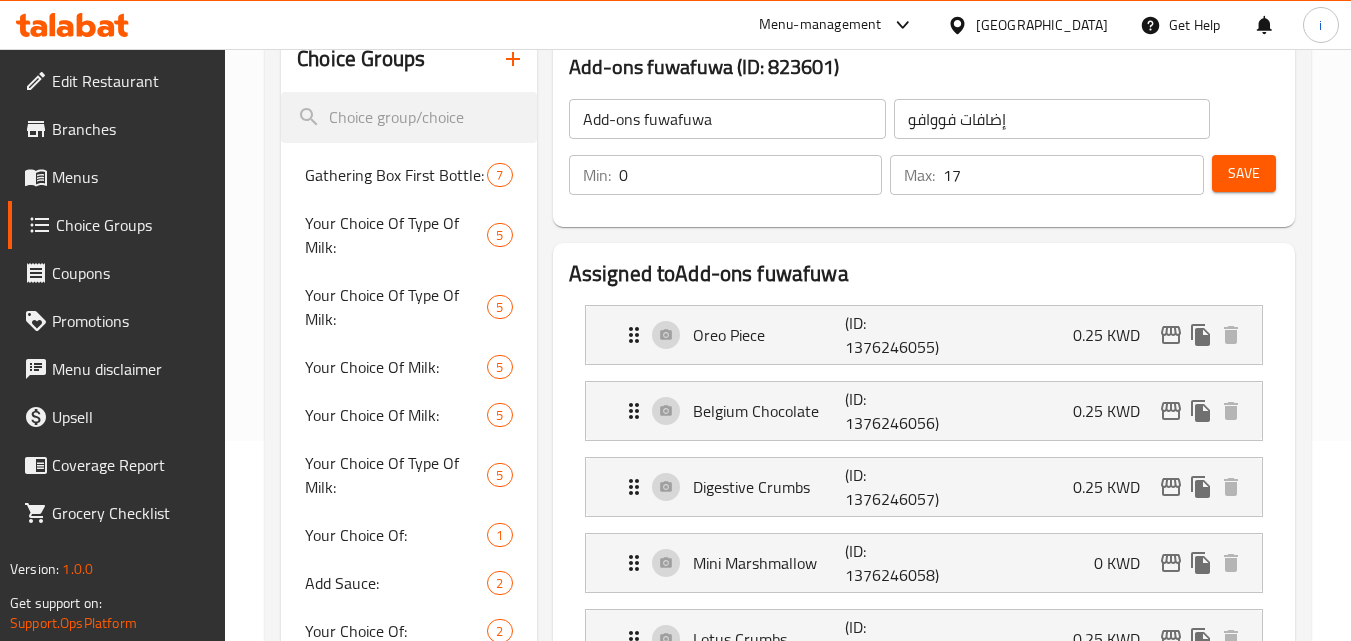 click on "Menus" at bounding box center (131, 177) 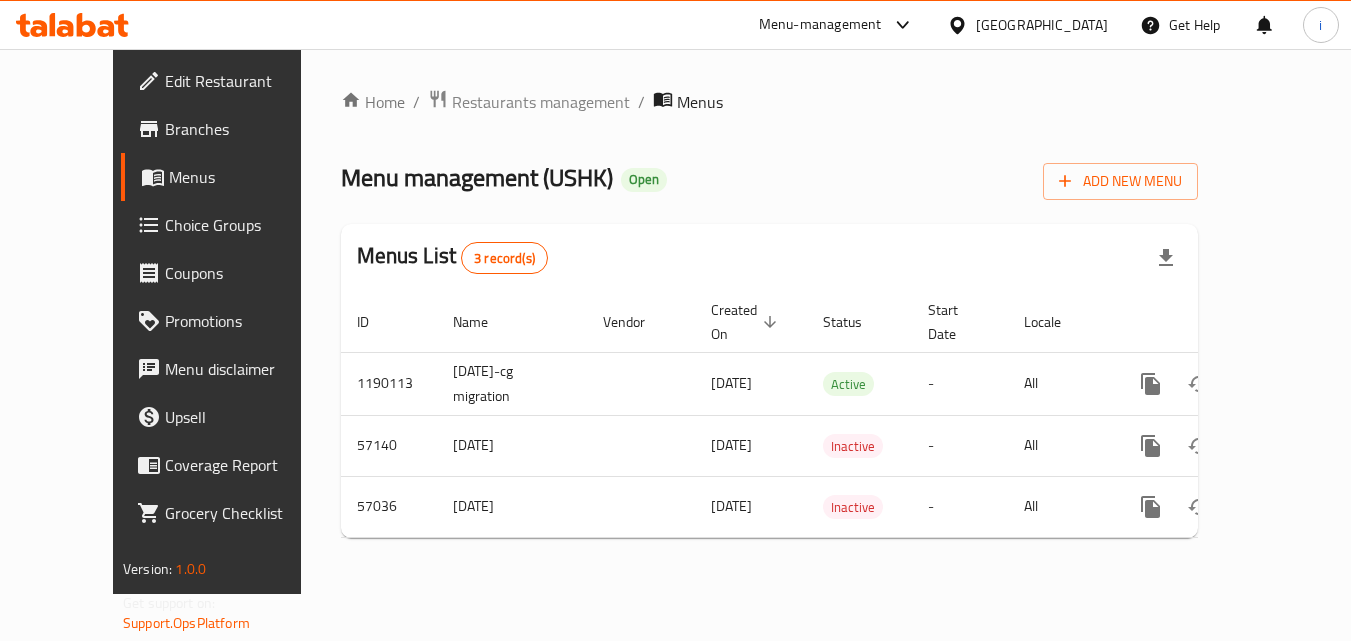 scroll, scrollTop: 0, scrollLeft: 0, axis: both 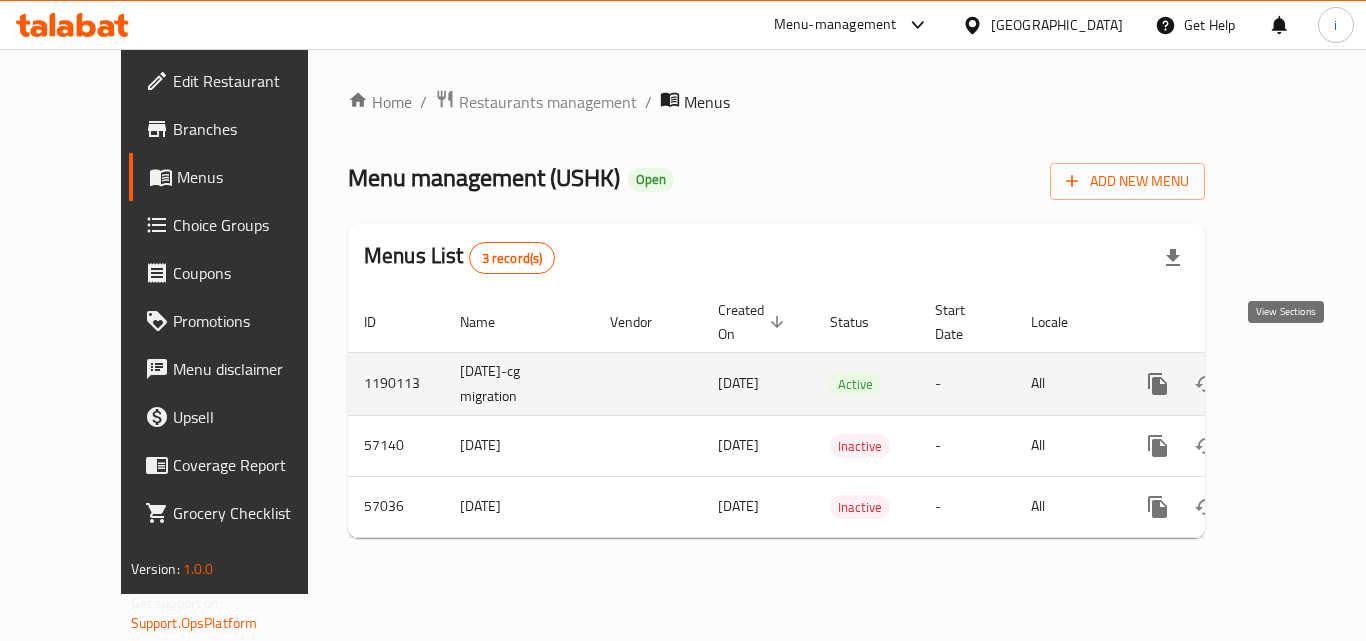 click 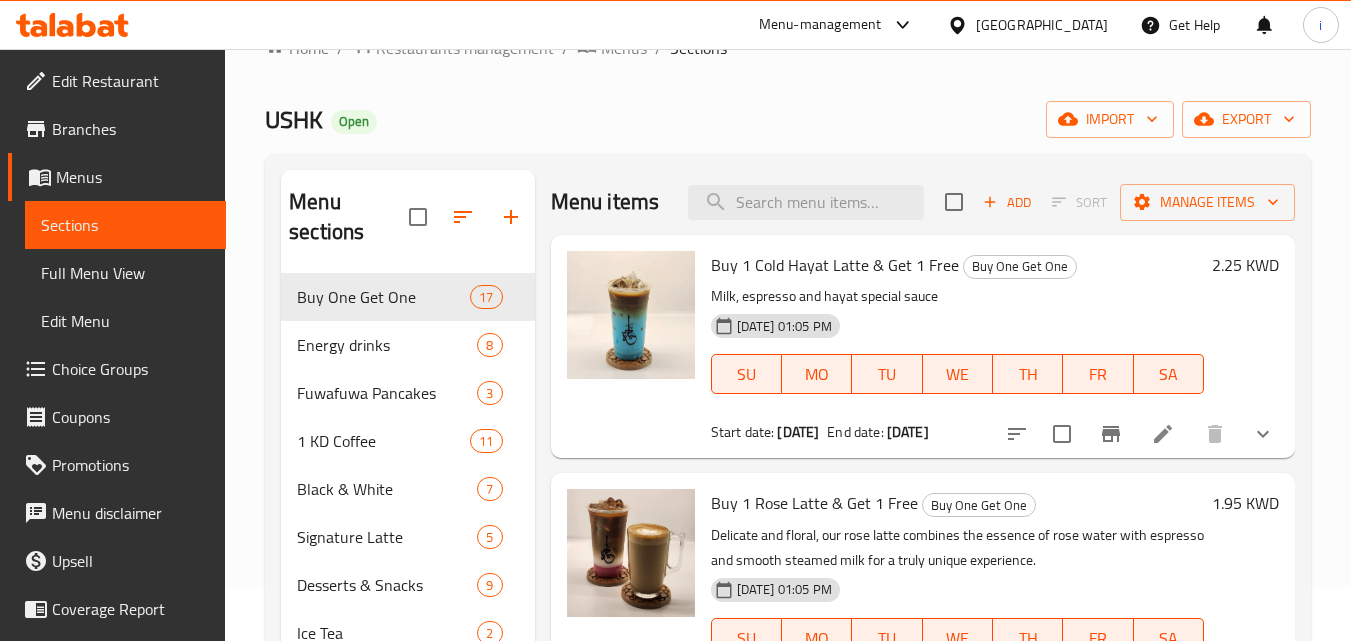 scroll, scrollTop: 100, scrollLeft: 0, axis: vertical 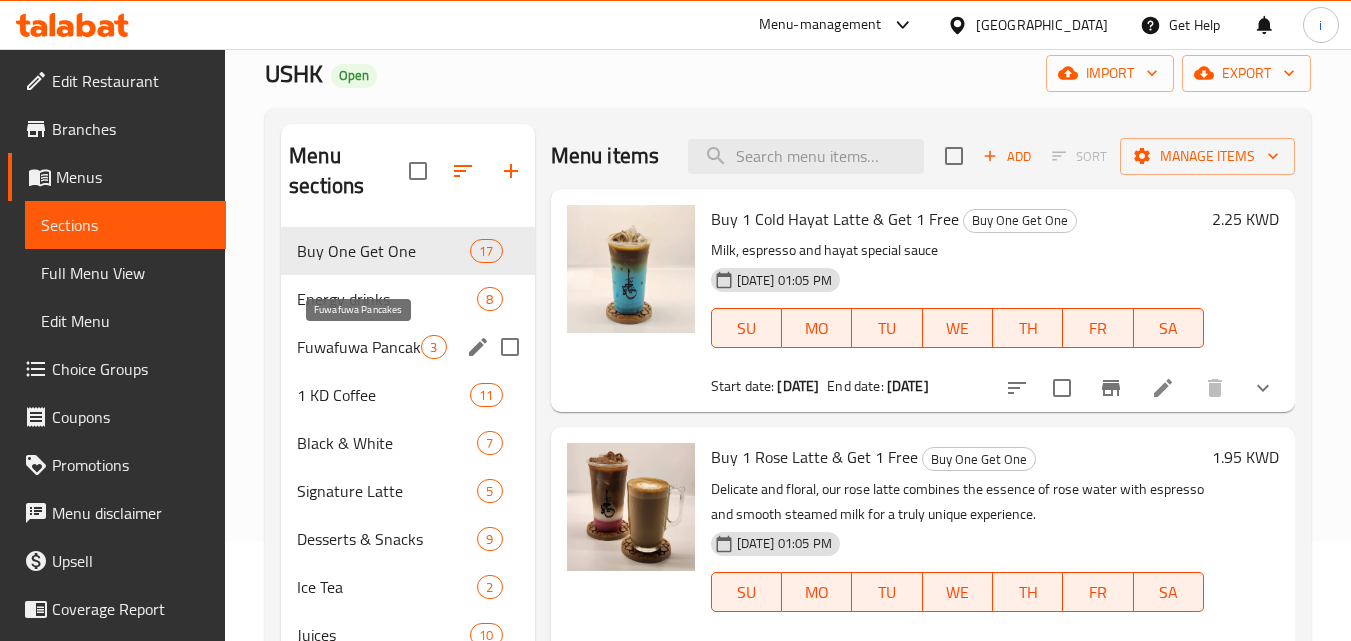 click on "Fuwafuwa Pancakes" at bounding box center [359, 347] 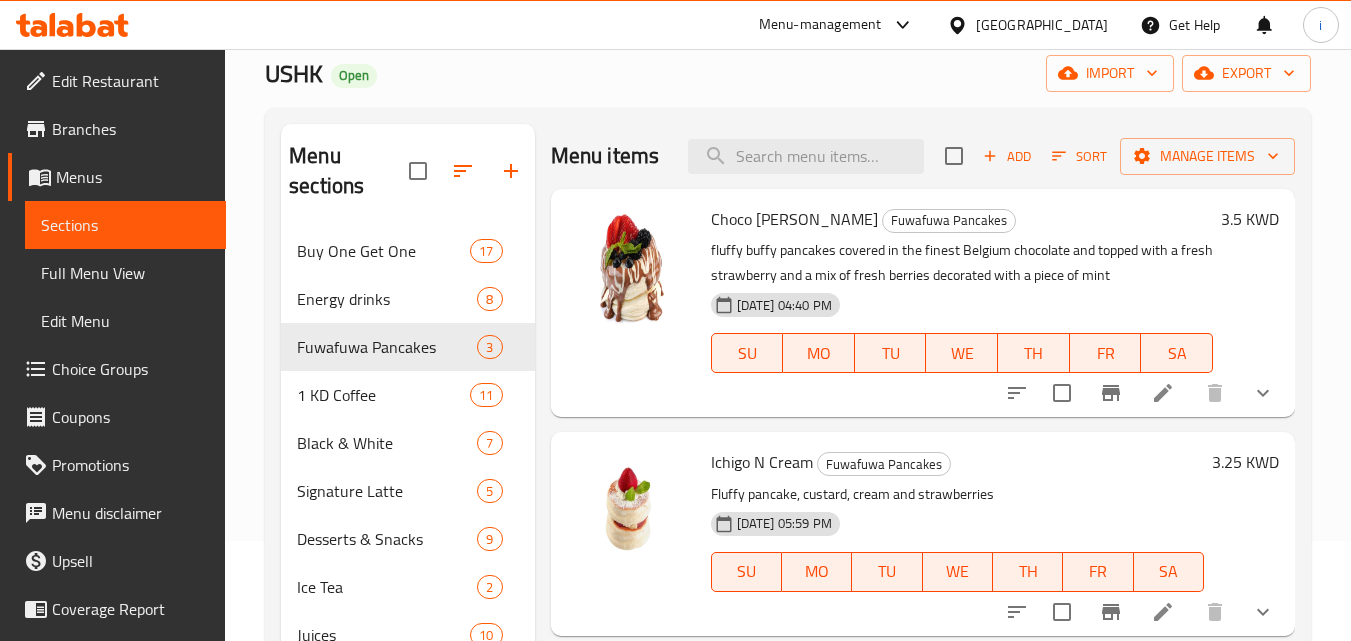scroll, scrollTop: 25, scrollLeft: 0, axis: vertical 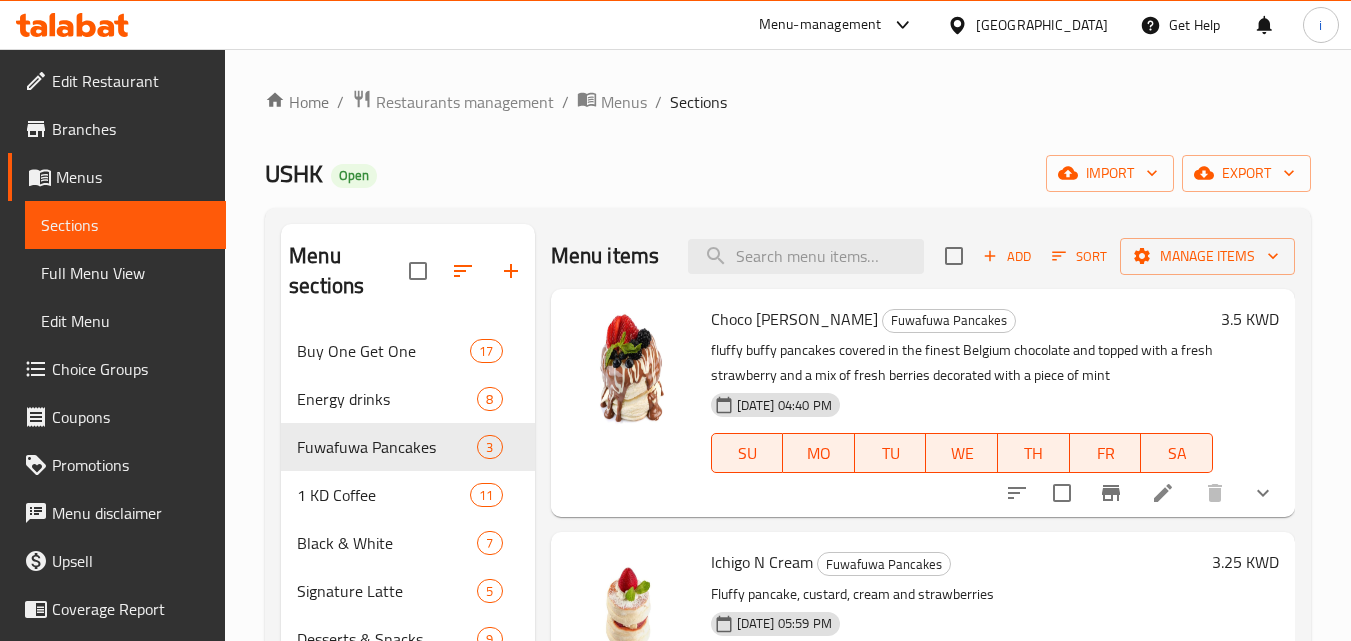 click on "Menus" at bounding box center (133, 177) 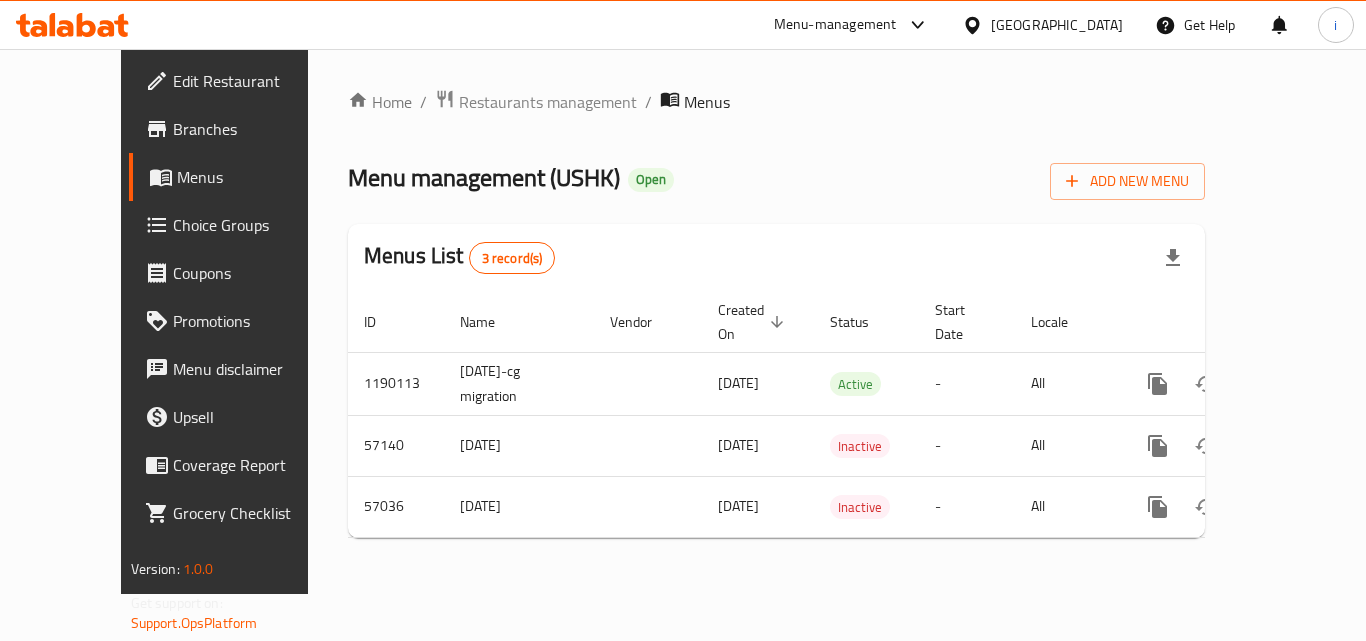 click on "Menu-management" at bounding box center [835, 25] 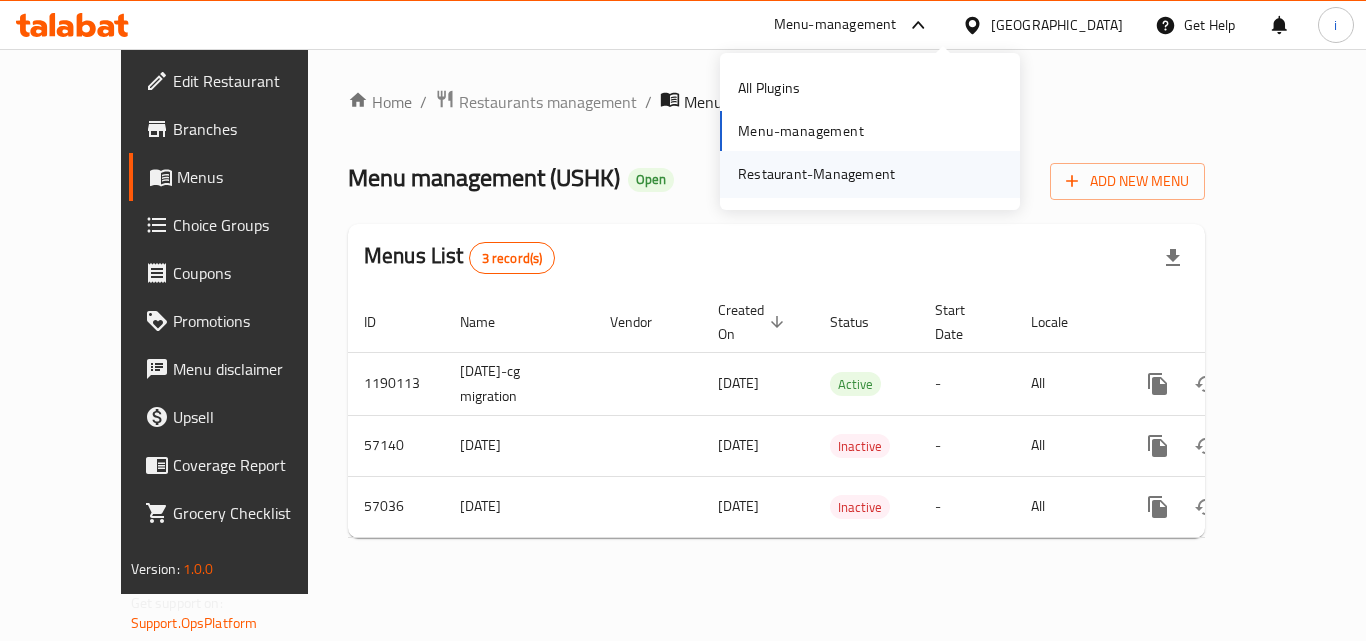 click on "Restaurant-Management" at bounding box center [816, 174] 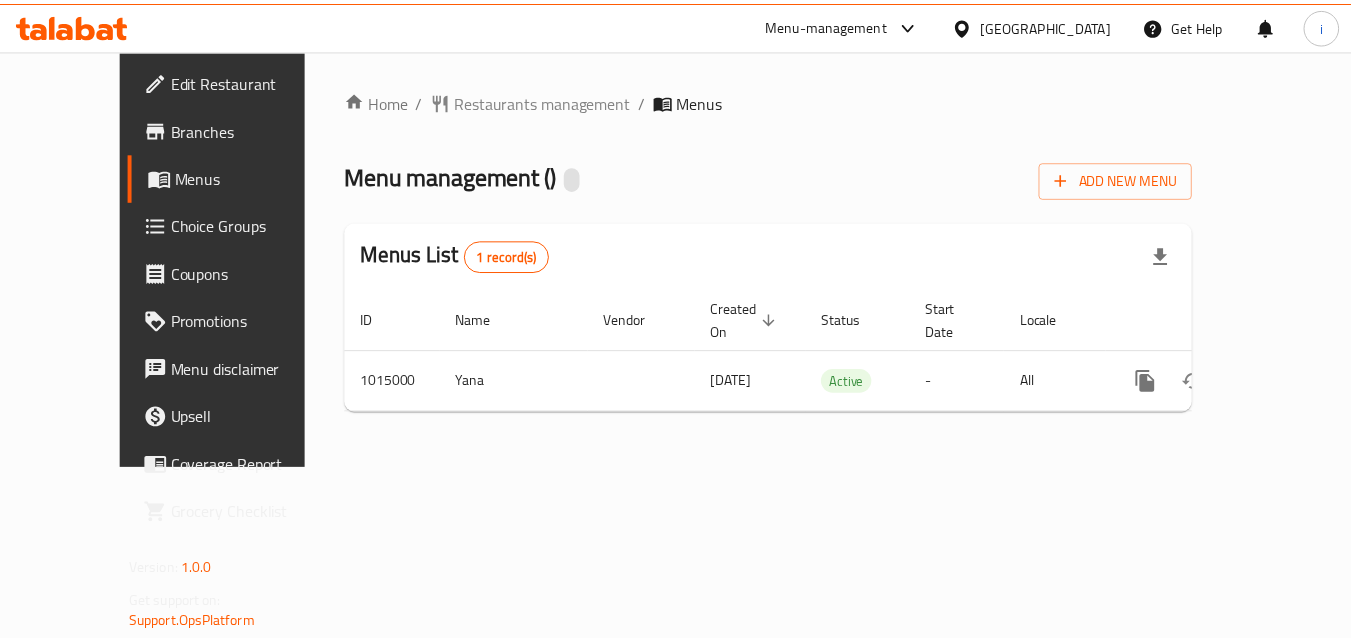 scroll, scrollTop: 0, scrollLeft: 0, axis: both 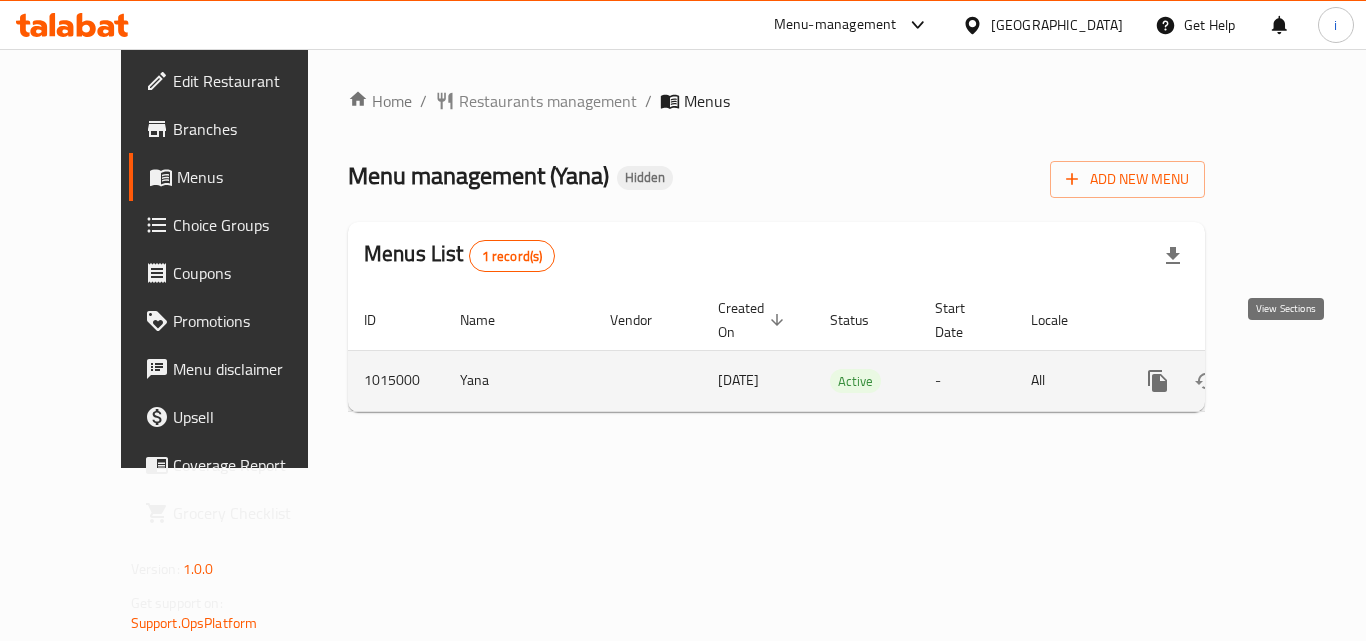 click 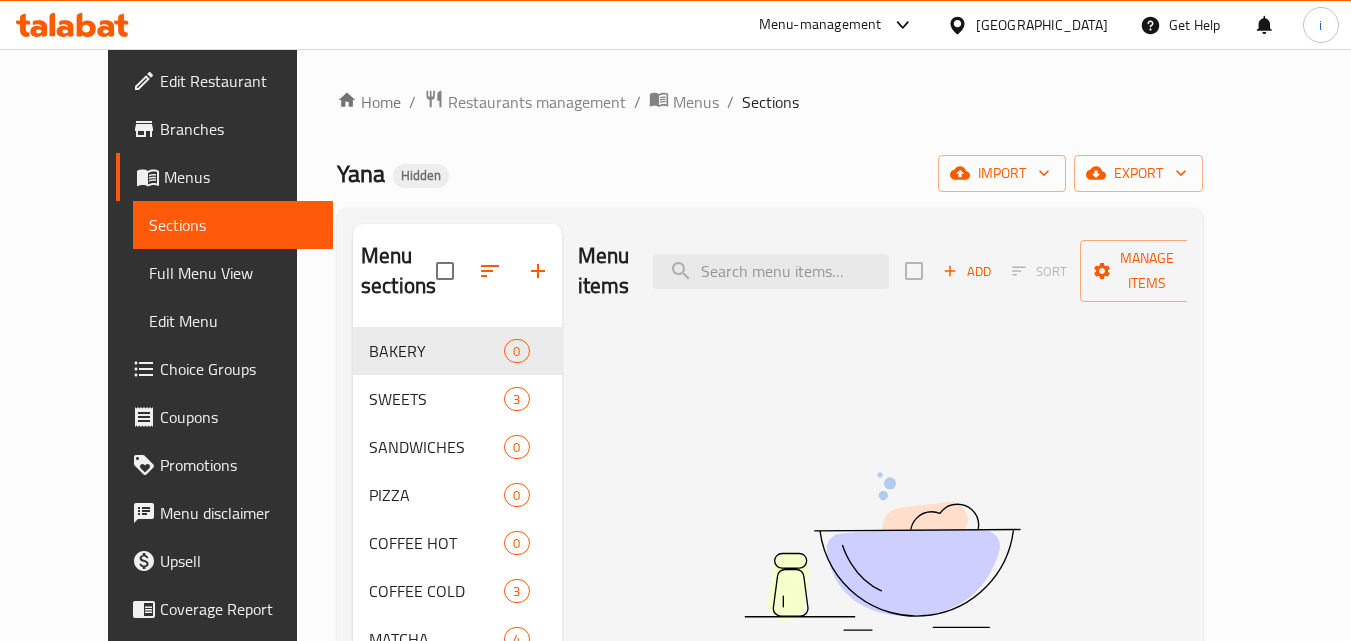 click on "Coupons" at bounding box center [239, 417] 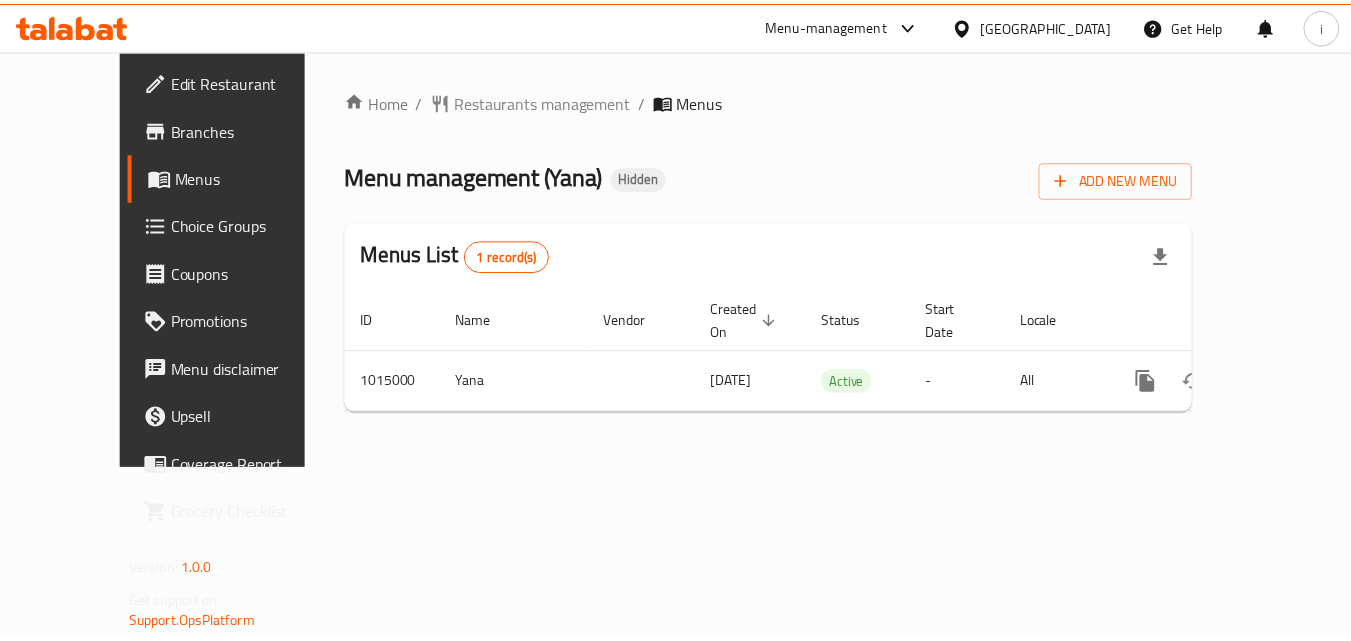 scroll, scrollTop: 0, scrollLeft: 0, axis: both 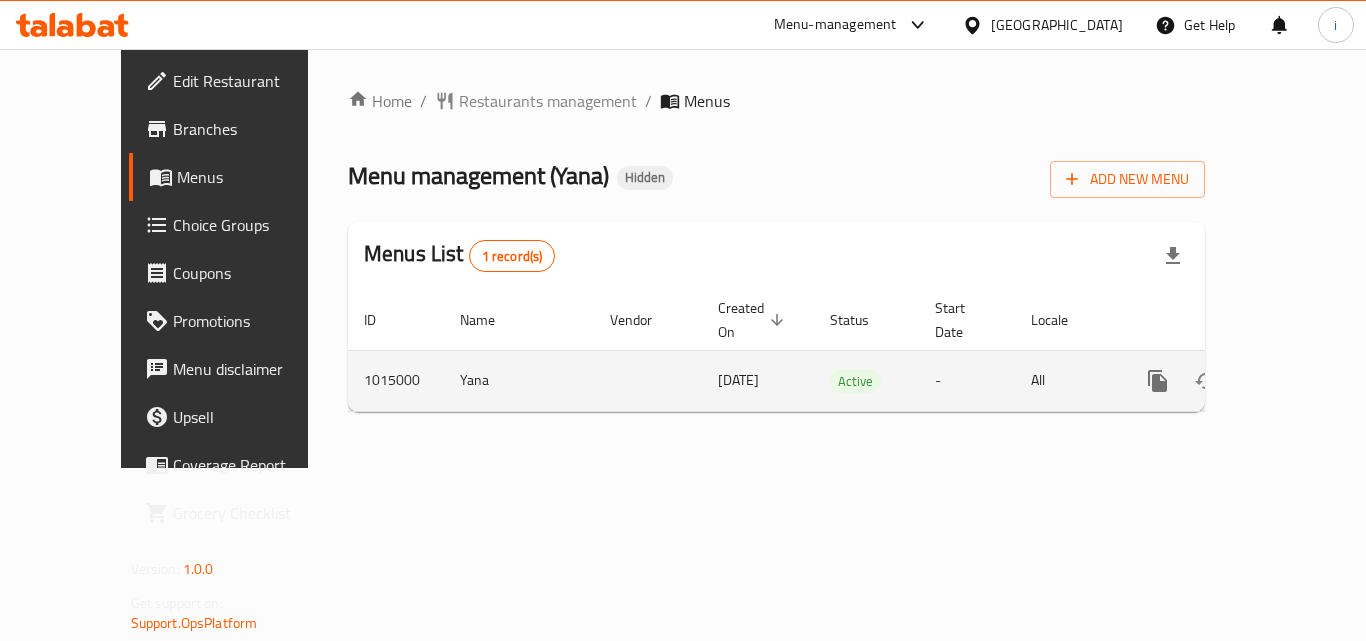 click 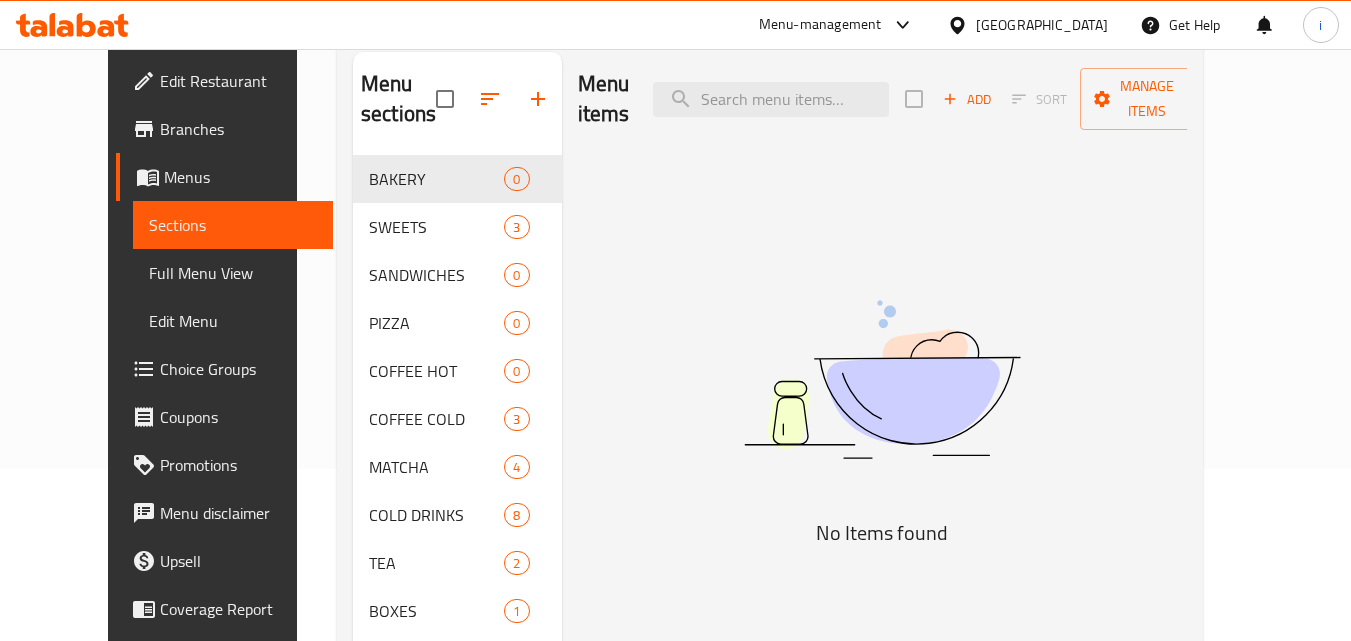 scroll, scrollTop: 200, scrollLeft: 0, axis: vertical 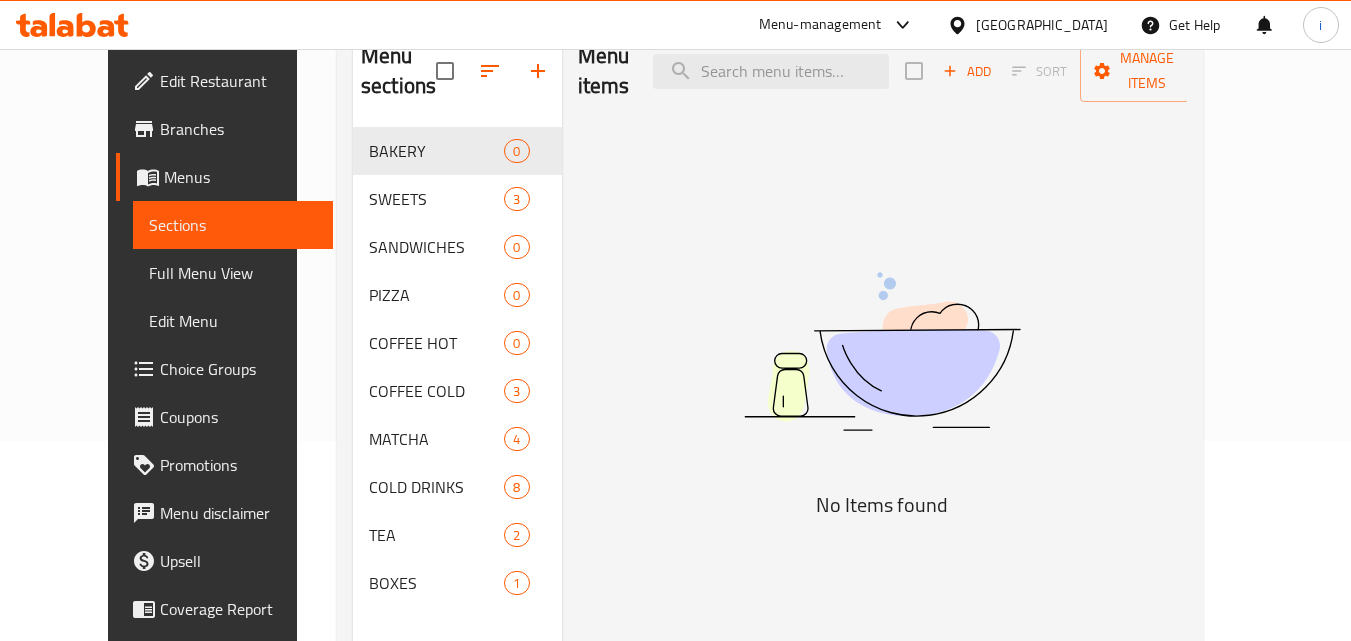 click on "Choice Groups" at bounding box center [239, 369] 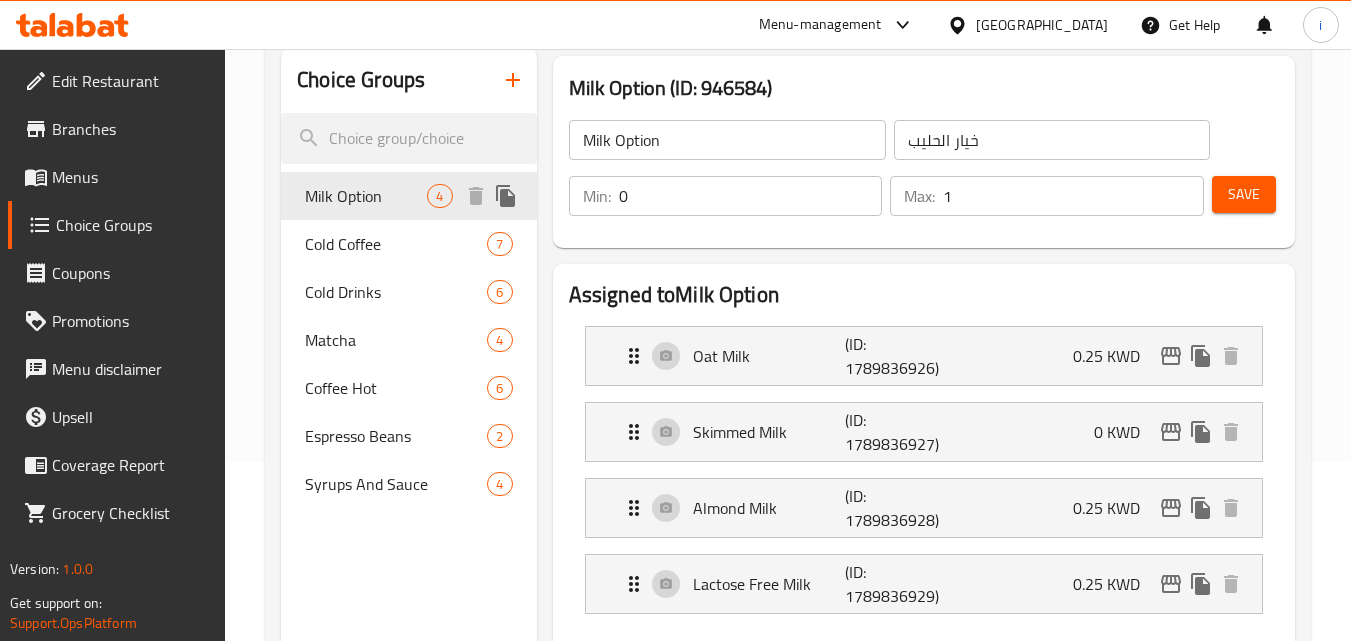 scroll, scrollTop: 200, scrollLeft: 0, axis: vertical 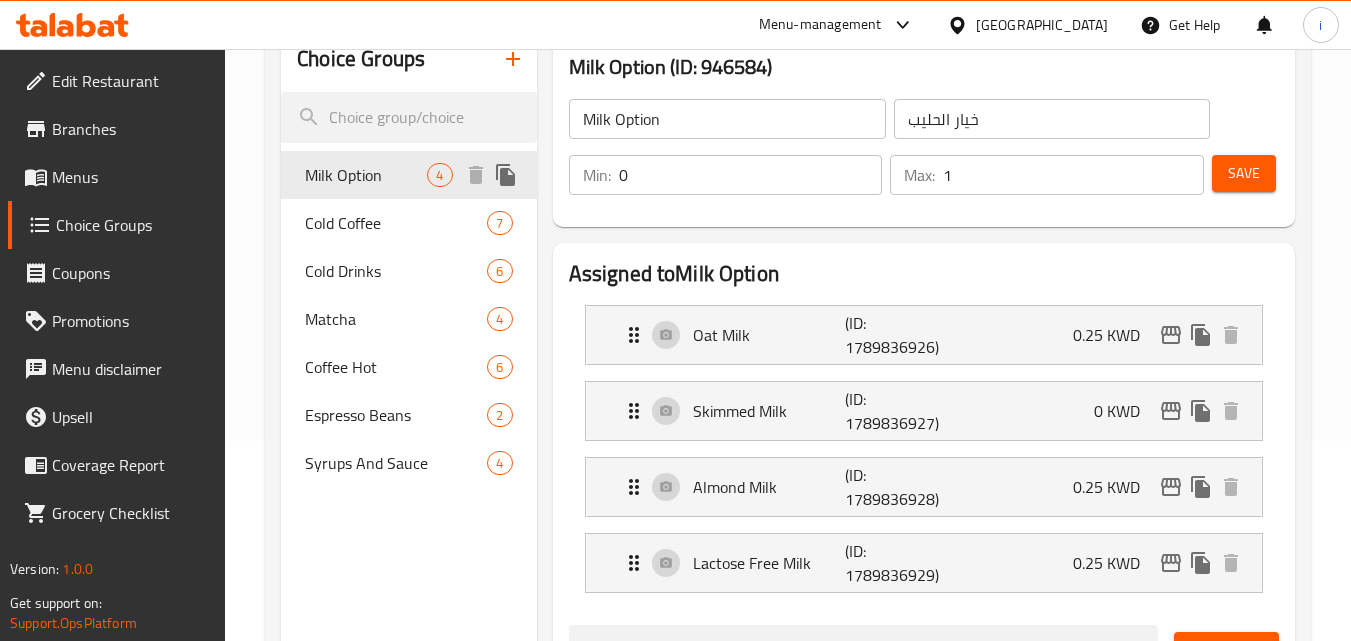 click on "Milk Option" at bounding box center [366, 175] 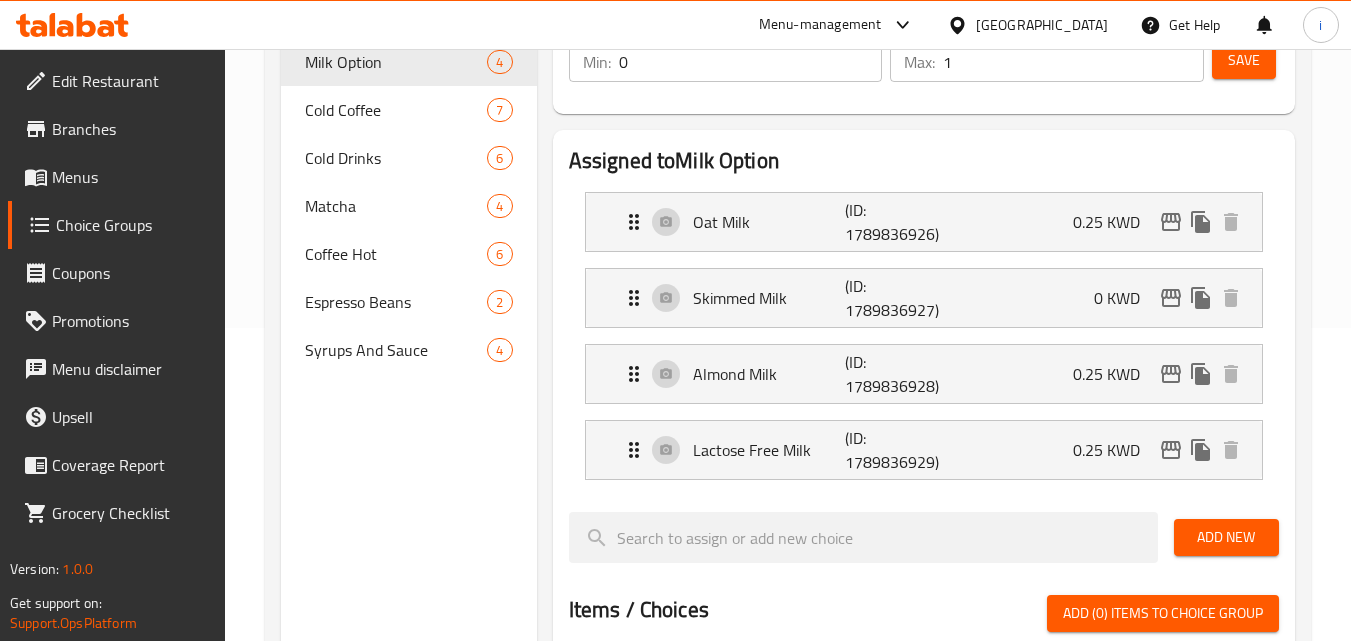 scroll, scrollTop: 200, scrollLeft: 0, axis: vertical 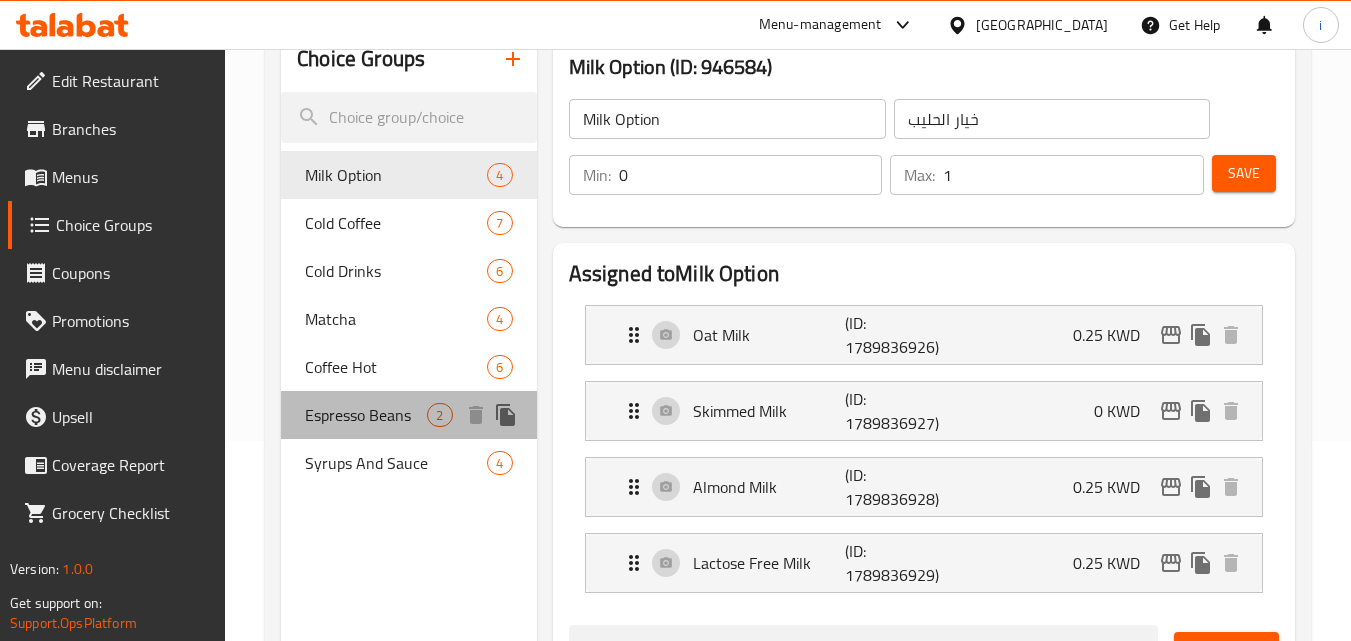 click on "Espresso Beans" at bounding box center (366, 415) 